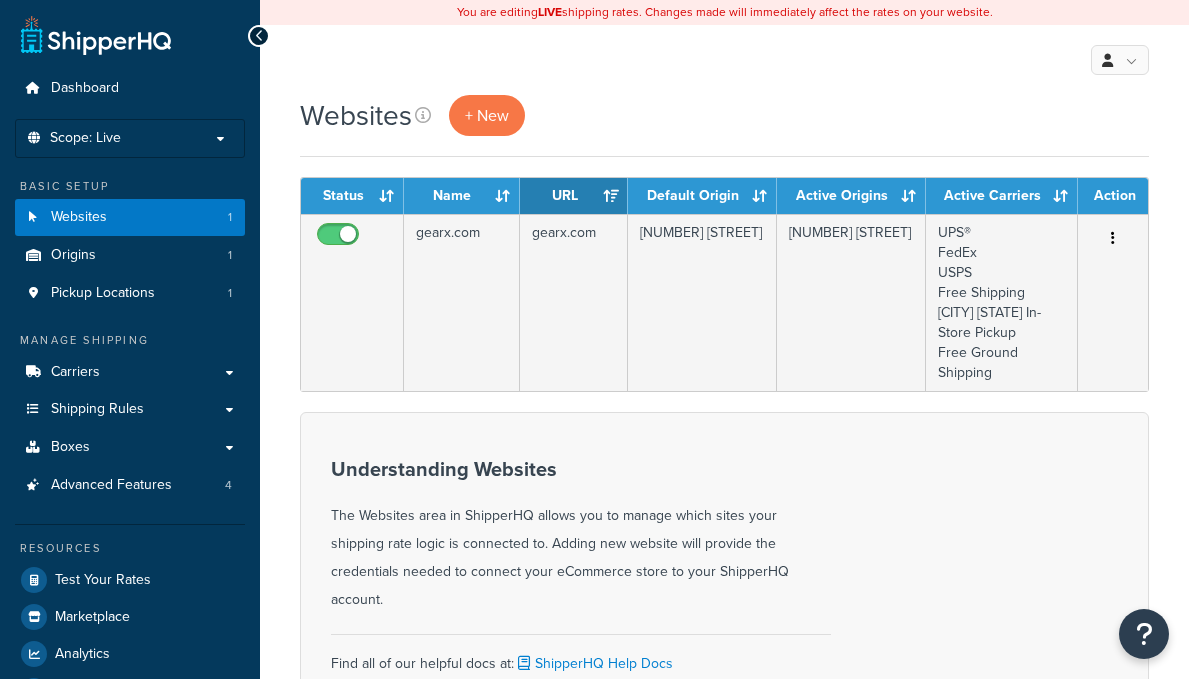 scroll, scrollTop: 0, scrollLeft: 0, axis: both 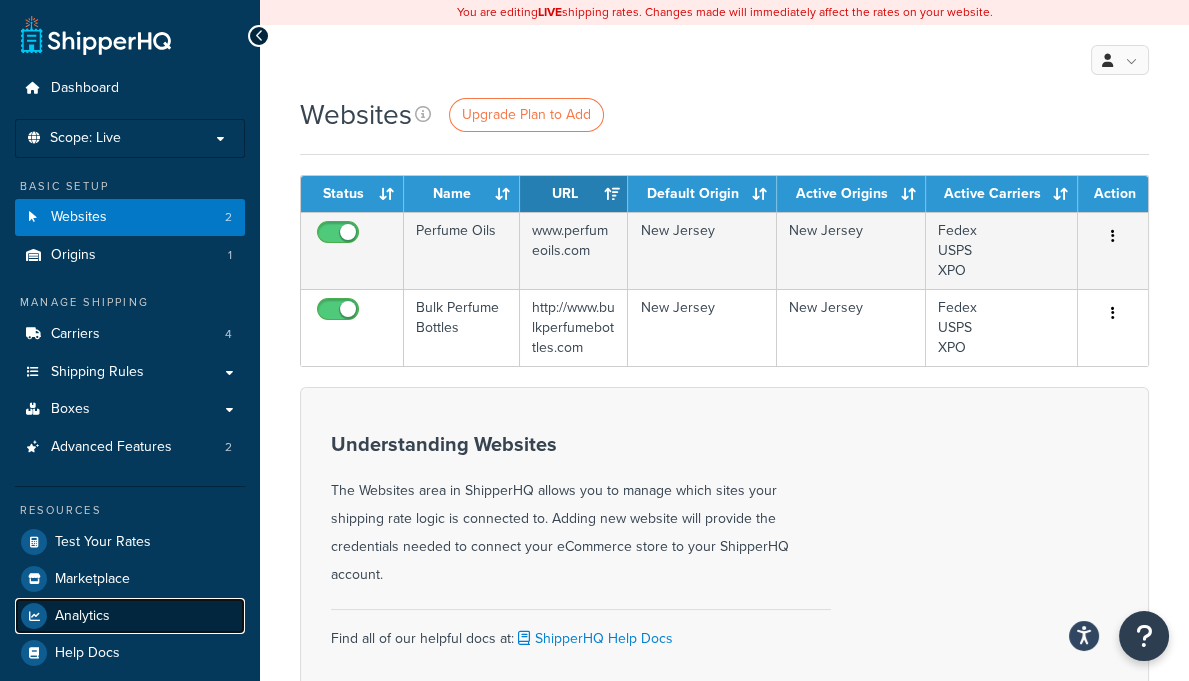 click on "Analytics" at bounding box center (82, 616) 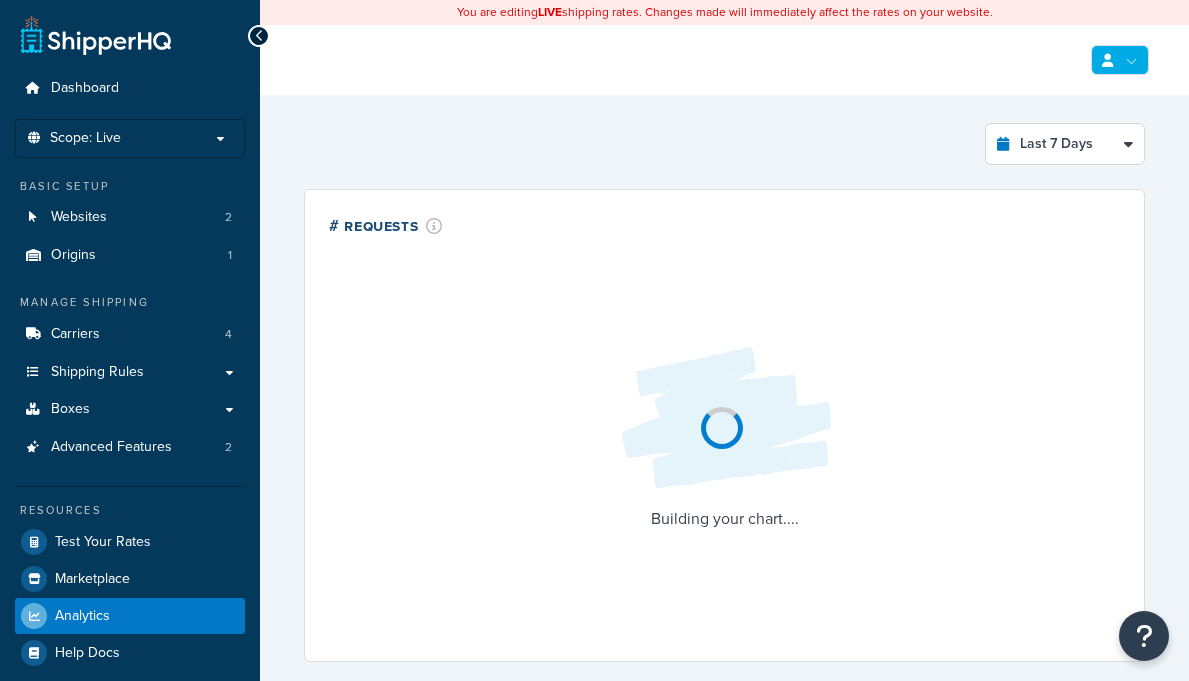 scroll, scrollTop: 0, scrollLeft: 0, axis: both 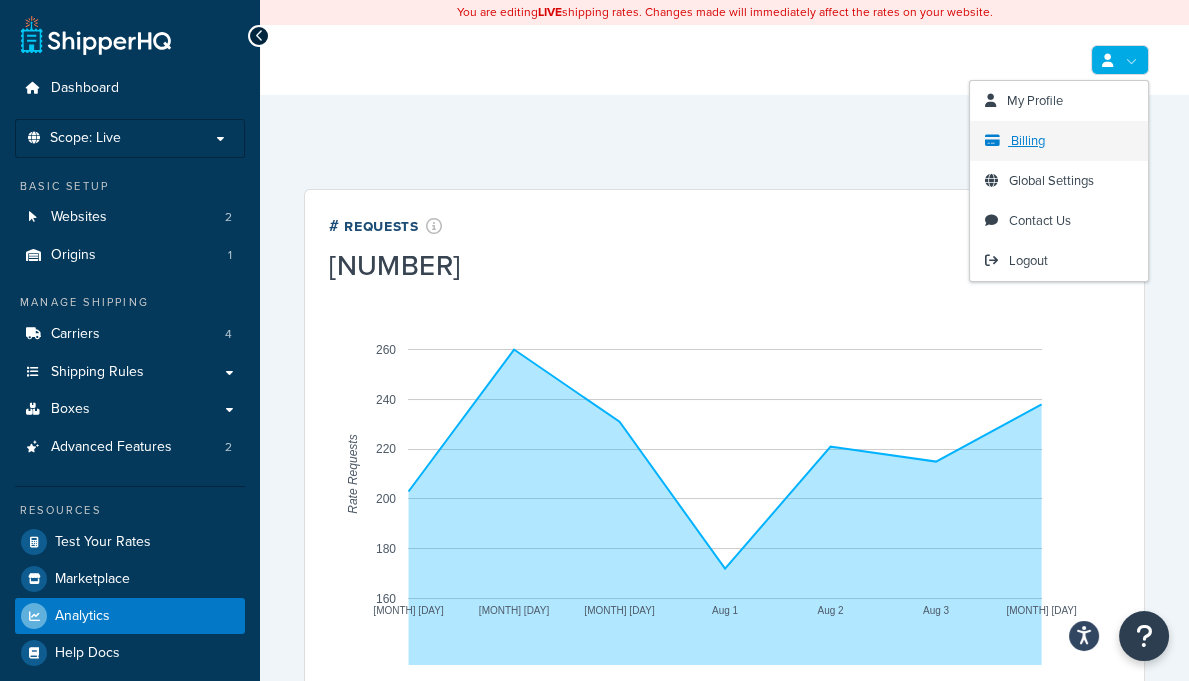 drag, startPoint x: 841, startPoint y: 114, endPoint x: 988, endPoint y: 128, distance: 147.66516 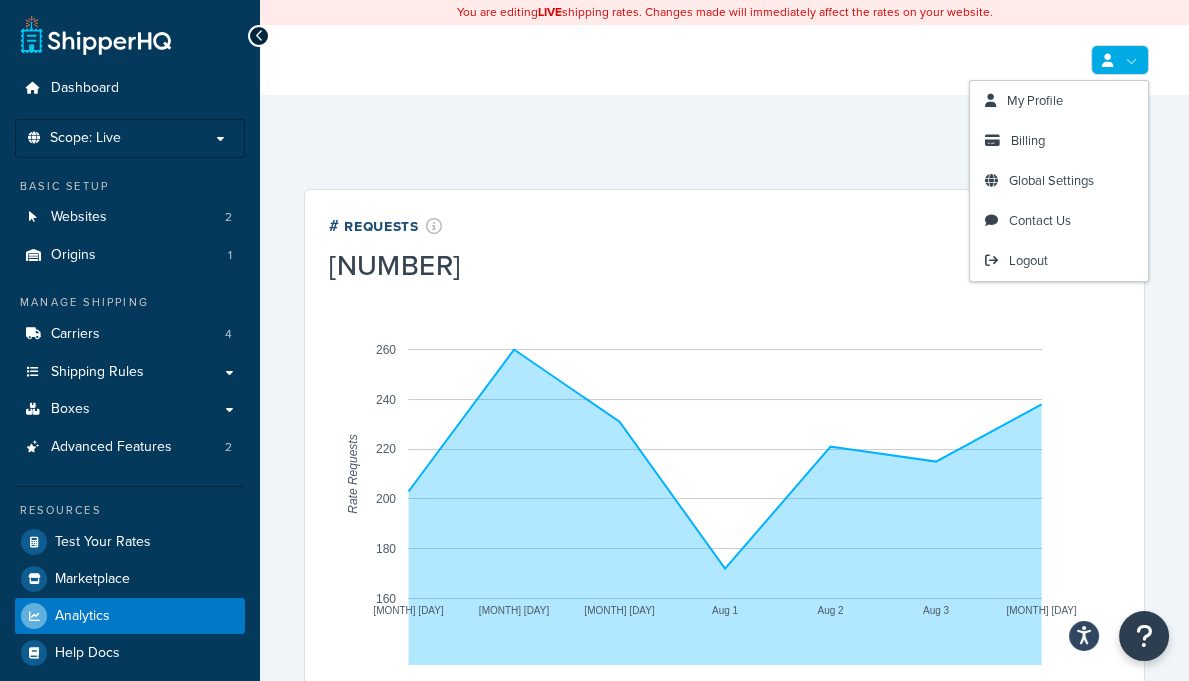 click on "Last 7 Days Select a time period Last 24 Hours Last 7 Days Last 30 Days Last 3 Months Last 6 Months Last 12 Months # Requests   1,540 Jul 29 Jul 30 Jul 31 Aug 1 Aug 2 Aug 3 Aug 4 160 180 200 220 240 260 Rate Requests Date Requests Jul 29 203 Jul 30 260 Jul 31 231 Aug 1 172 Aug 2 221 Aug 3 215 Aug 4 238 160 New analytics   Build a Profitable Shipping Strategy Upgrade to access an improved analytics experience—track & monitor how shipping affects order value, cart conversions and more! Upgrade Learn More   Know What Works Find out how different shipping strategies impact revenue and costs. Identify the shipping levers you can pull to maximize carts and conversions. Measure and Forecast Results Gain confidence in your shipping configuration. Accurately measure and predict results of changes to shipping rates and rules." at bounding box center (724, 1058) 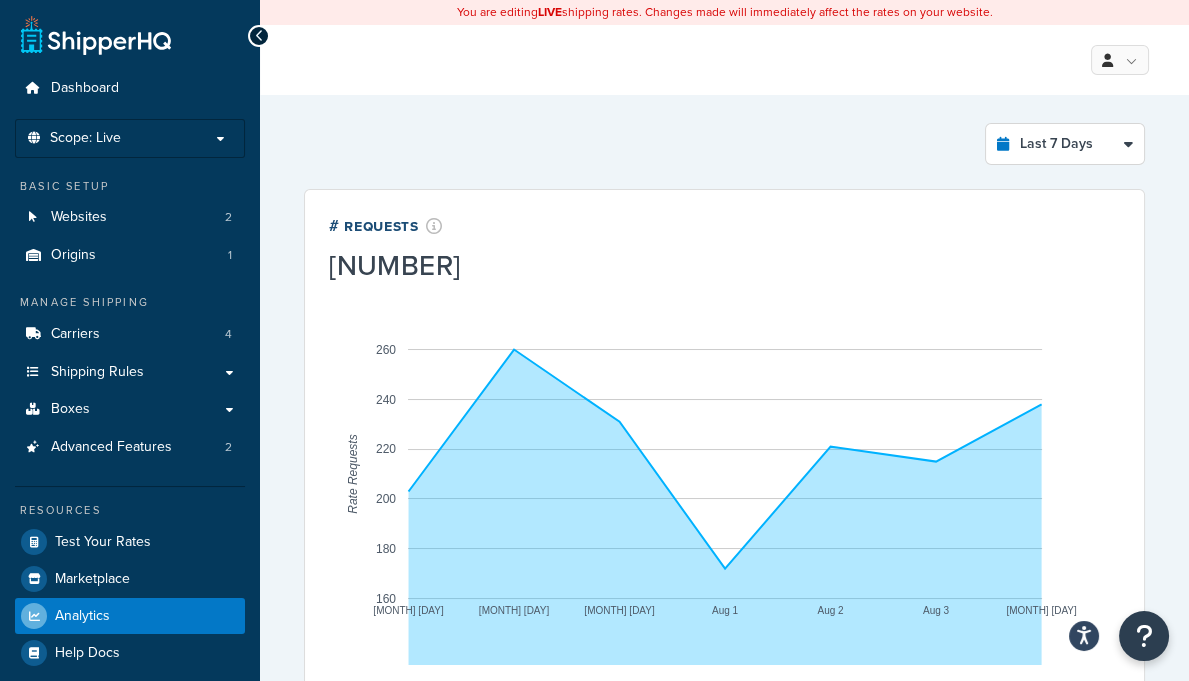 drag, startPoint x: 811, startPoint y: 146, endPoint x: 846, endPoint y: 155, distance: 36.138622 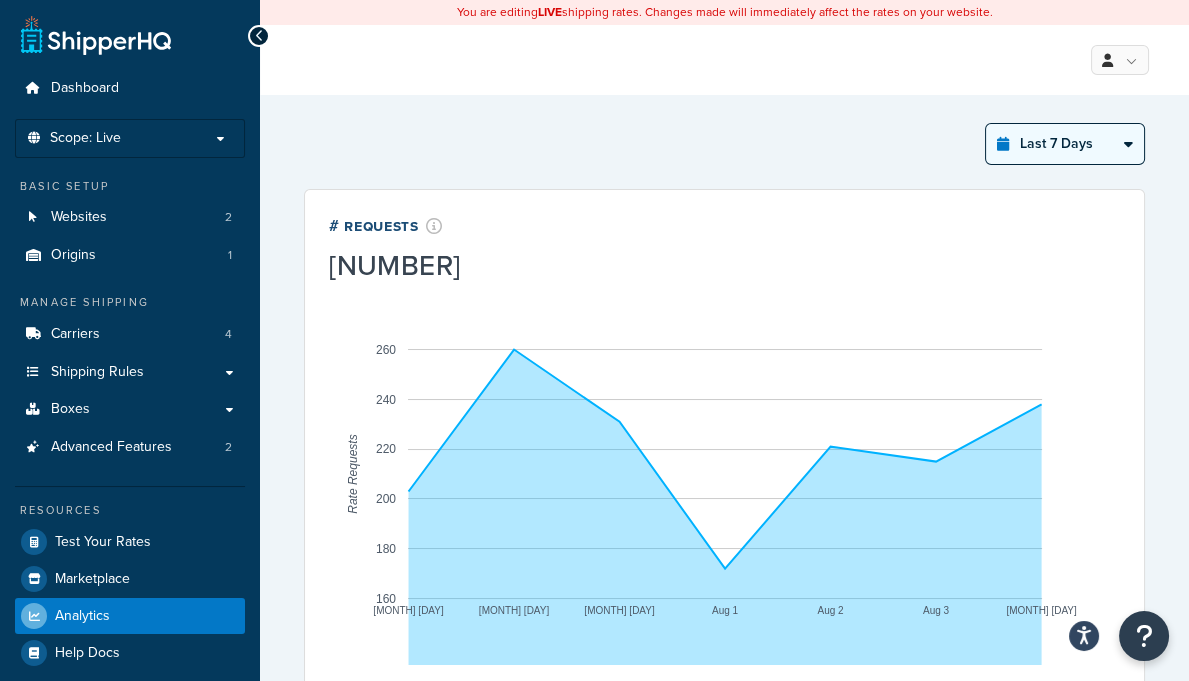 click on "Last 24 Hours Last 7 Days Last 30 Days Last 3 Months Last 6 Months Last 12 Months" at bounding box center [1065, 144] 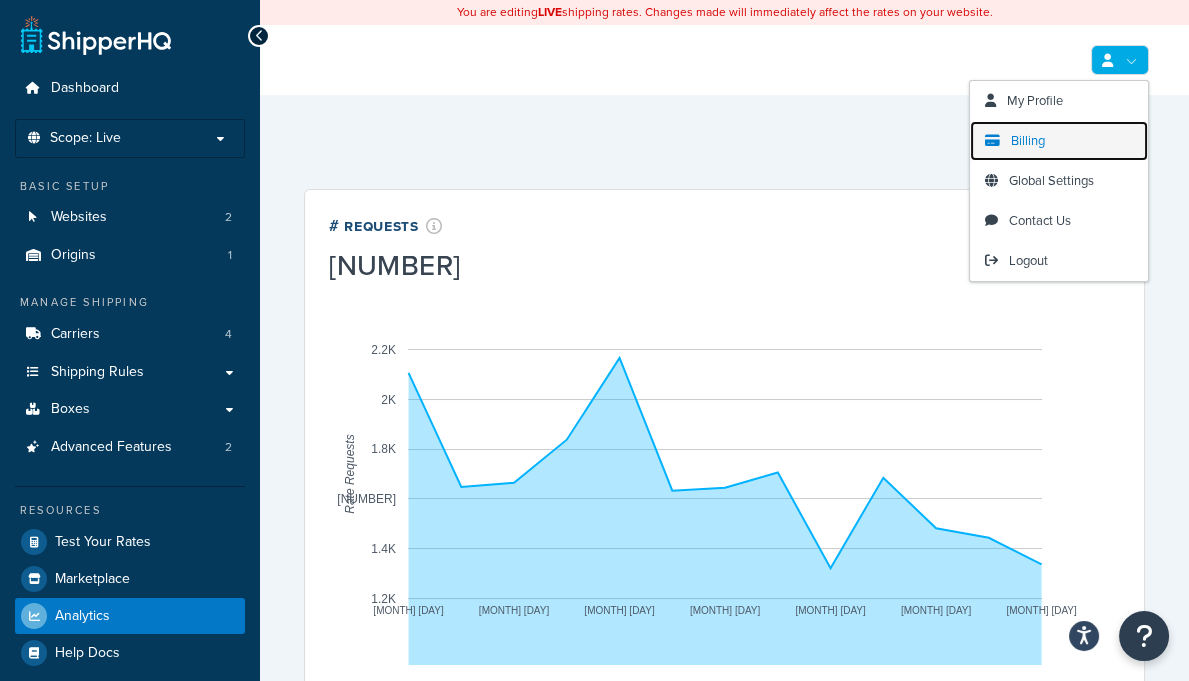 click on "Billing" at bounding box center [1028, 140] 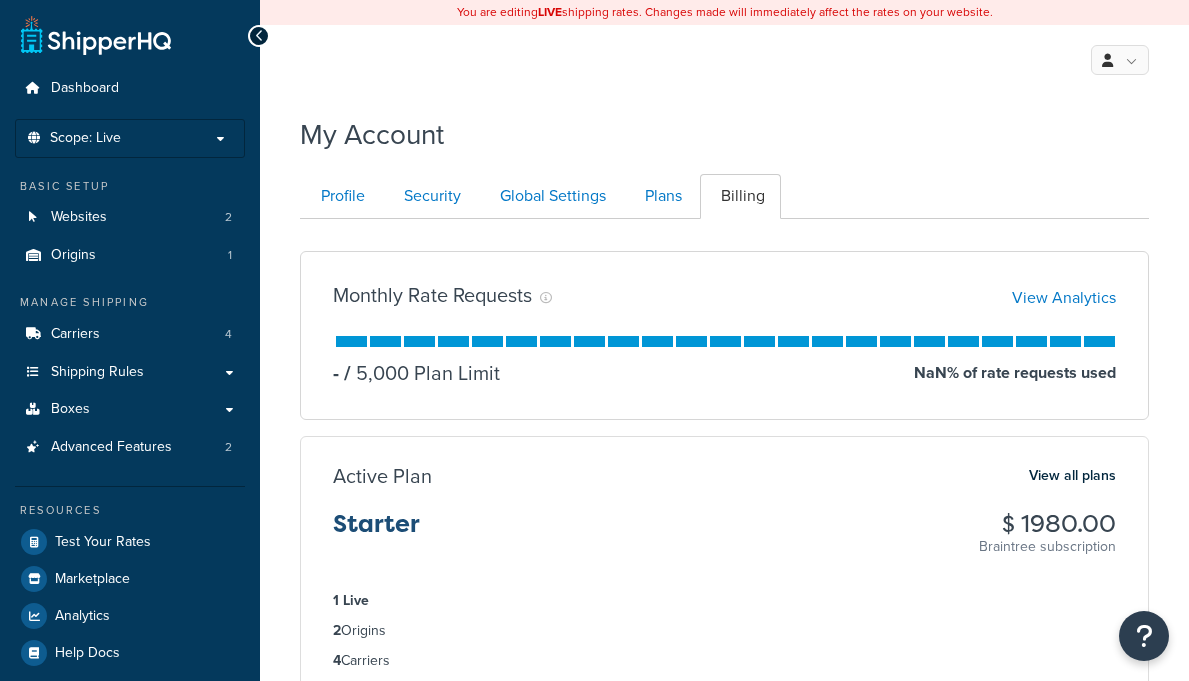 scroll, scrollTop: 0, scrollLeft: 0, axis: both 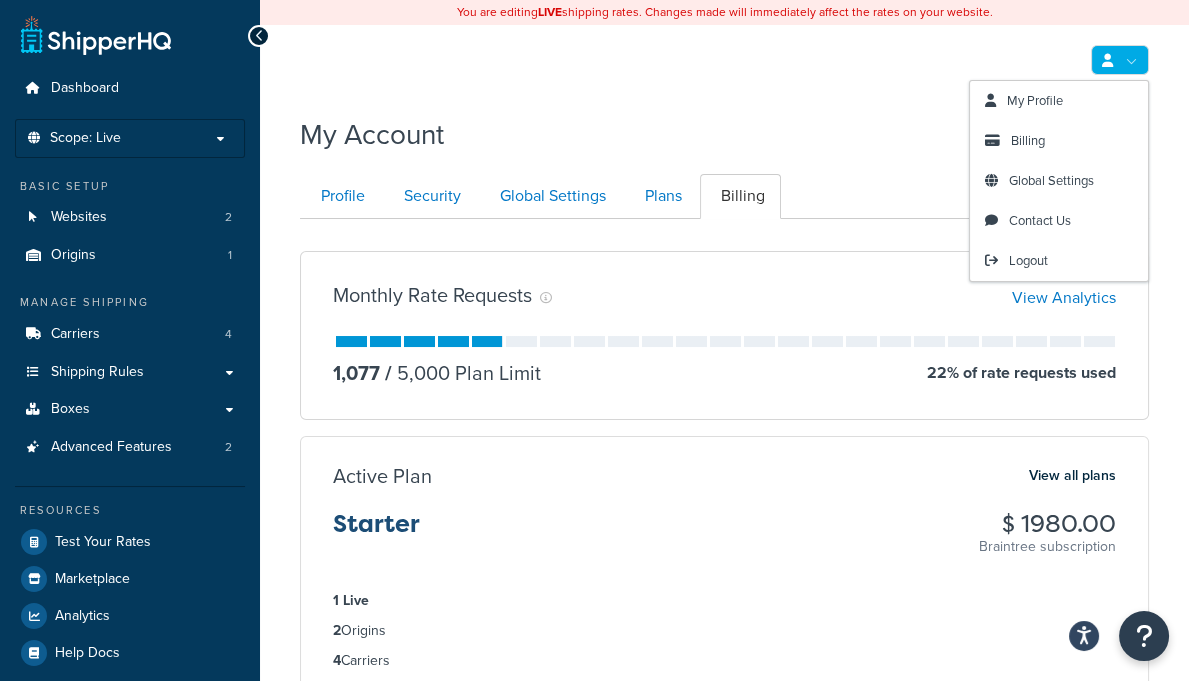 click at bounding box center [1120, 60] 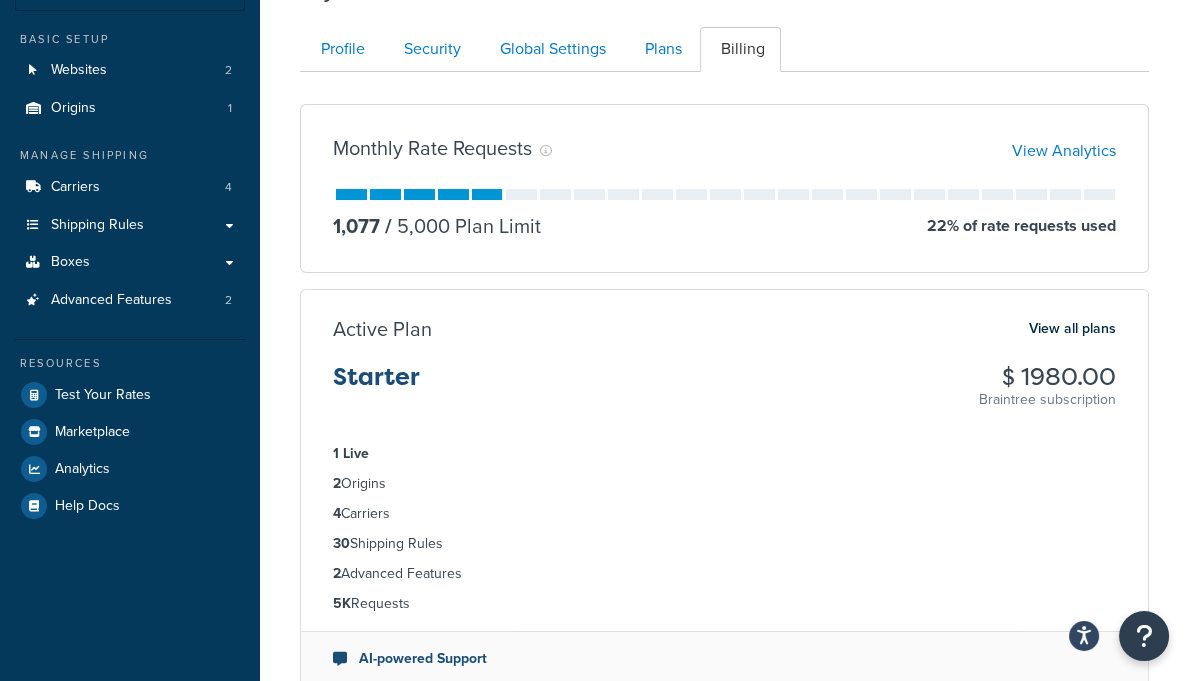 scroll, scrollTop: 398, scrollLeft: 0, axis: vertical 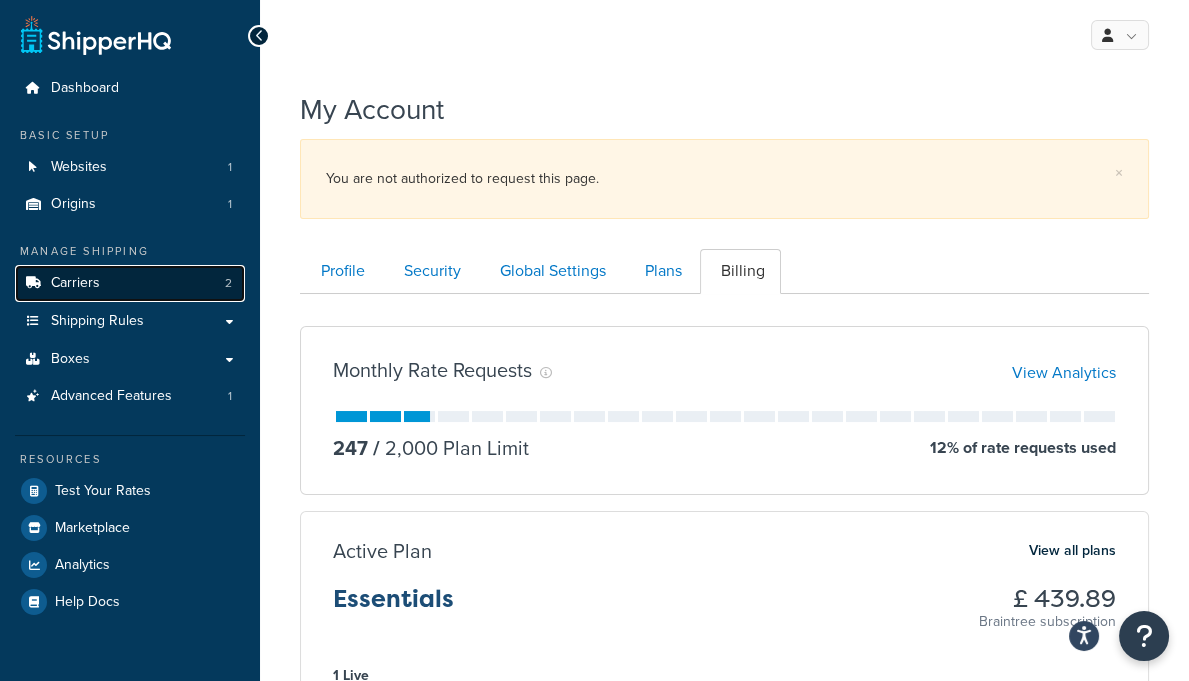 click on "Carriers
2" at bounding box center (130, 283) 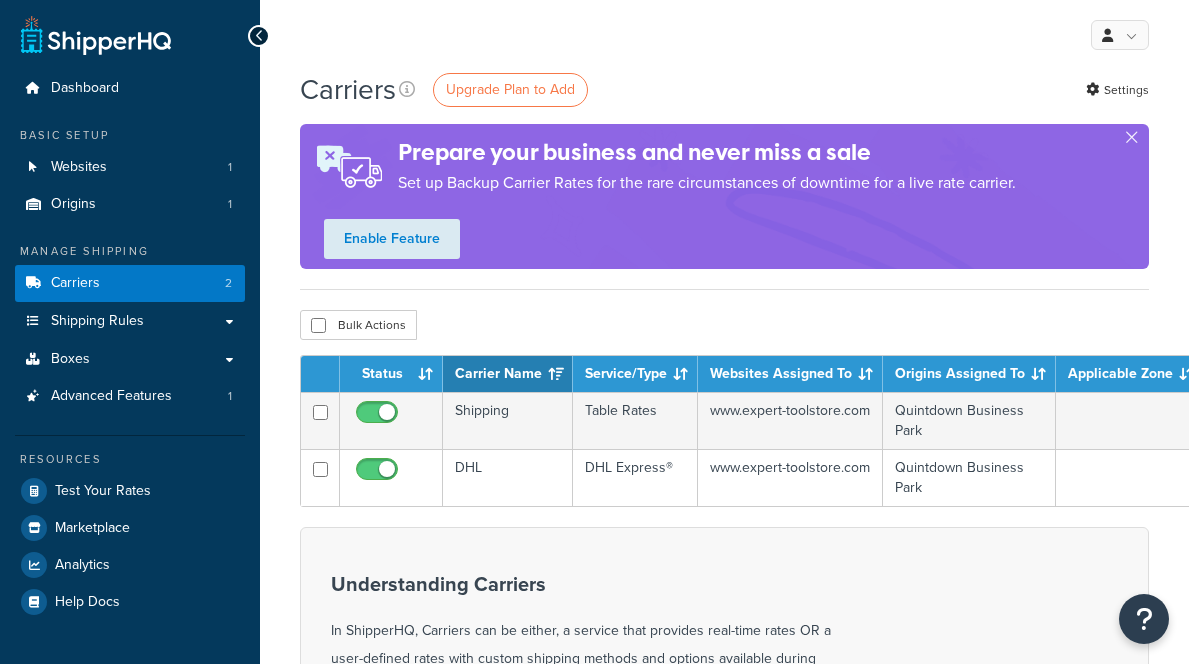 scroll, scrollTop: 0, scrollLeft: 0, axis: both 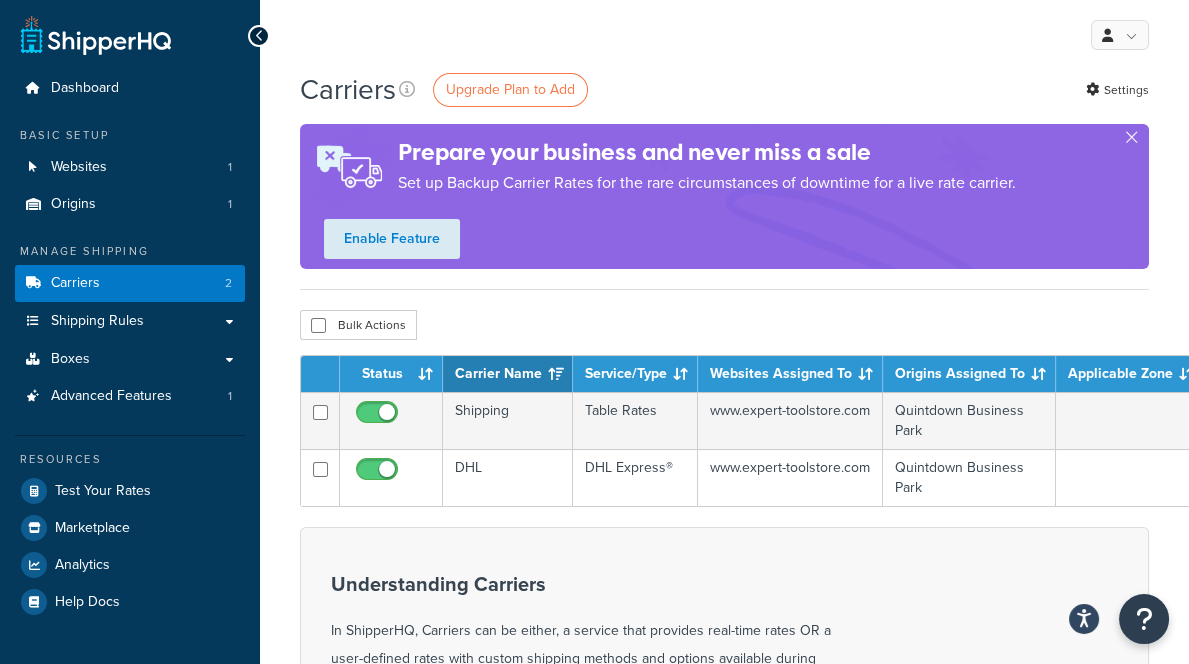 click on "Carriers
Upgrade Plan to Add
Settings
Prepare your business and never miss a sale Set up Backup Carrier Rates for the rare circumstances of downtime for a live rate carrier. Enable Feature
Bulk Actions
Duplicate
Delete
Contact Us
Send Us A Message" at bounding box center (724, 639) 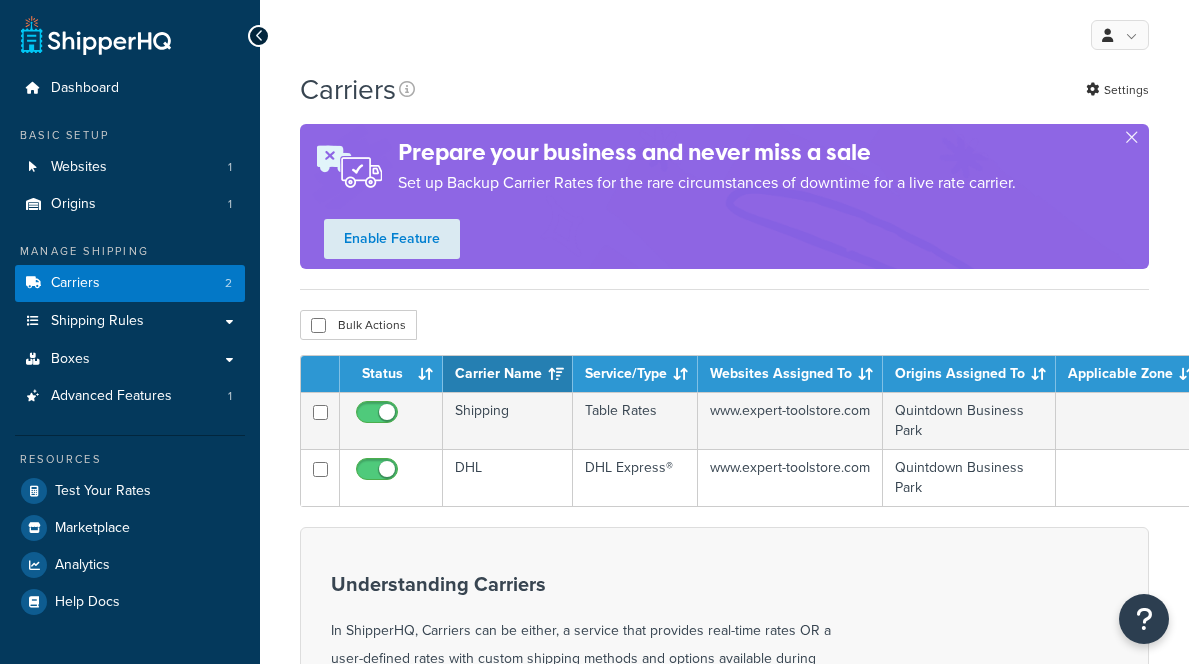 scroll, scrollTop: 0, scrollLeft: 0, axis: both 